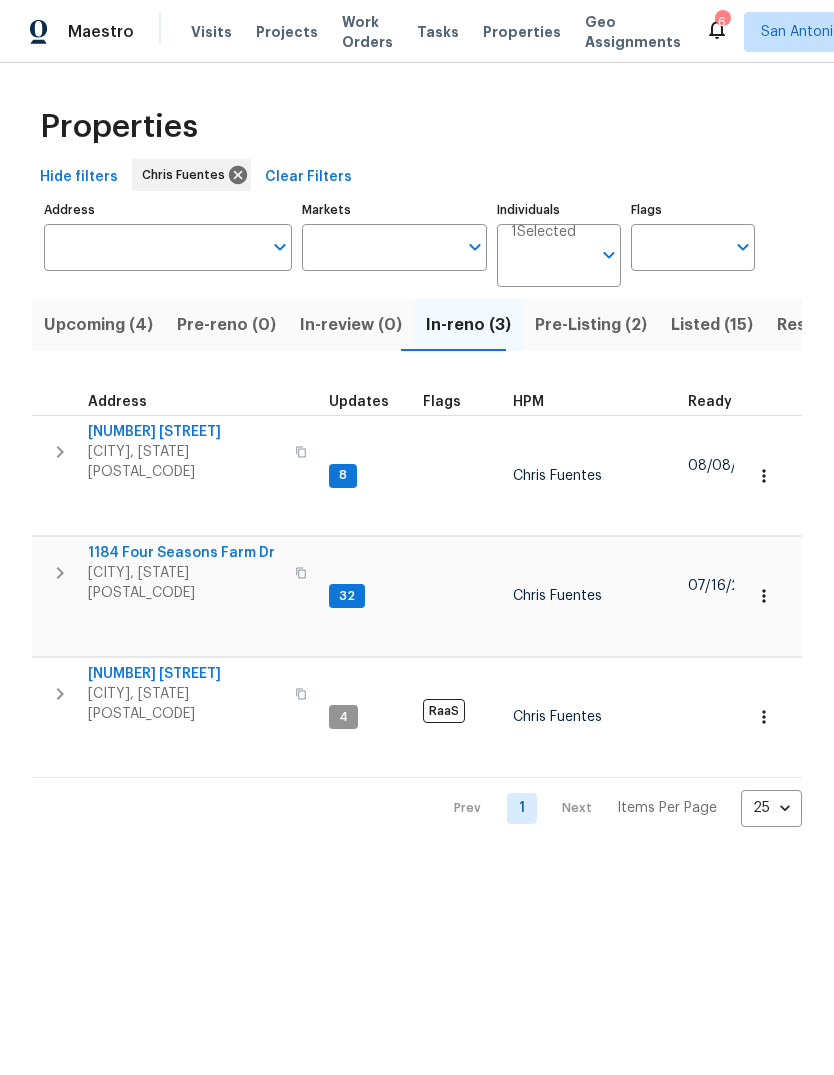 scroll, scrollTop: 0, scrollLeft: 0, axis: both 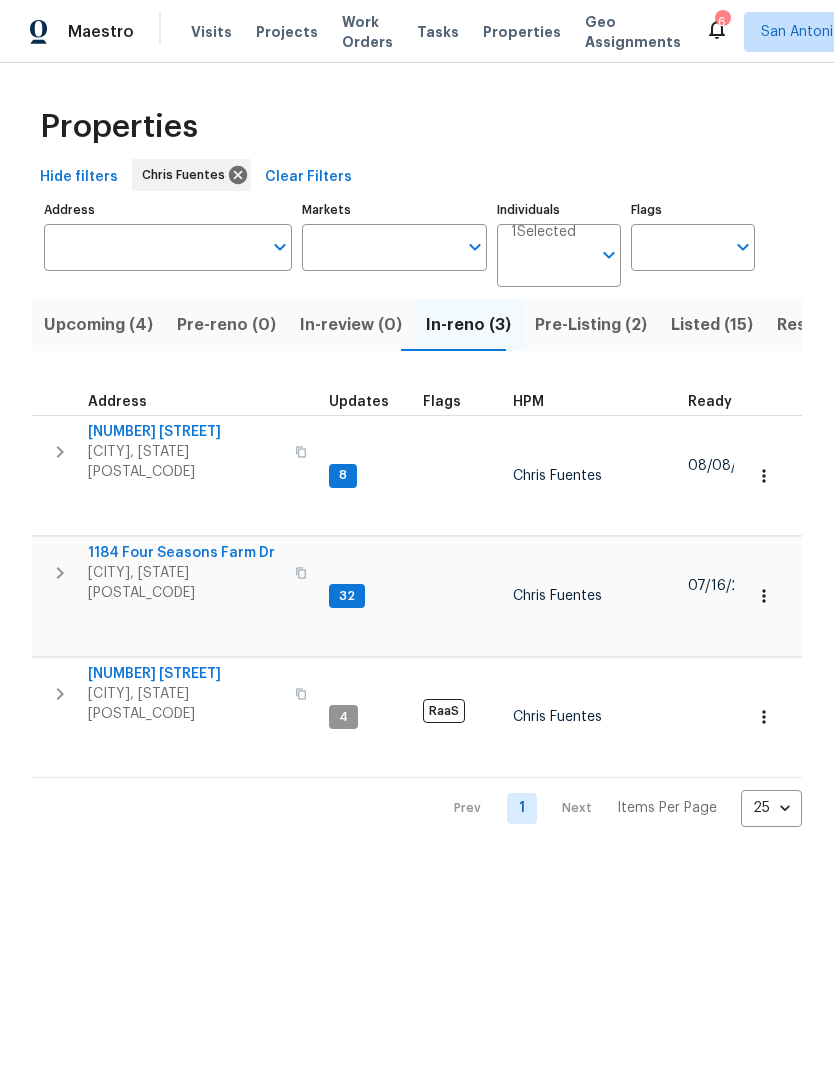 click on "1184 Four Seasons Farm Dr" at bounding box center [185, 553] 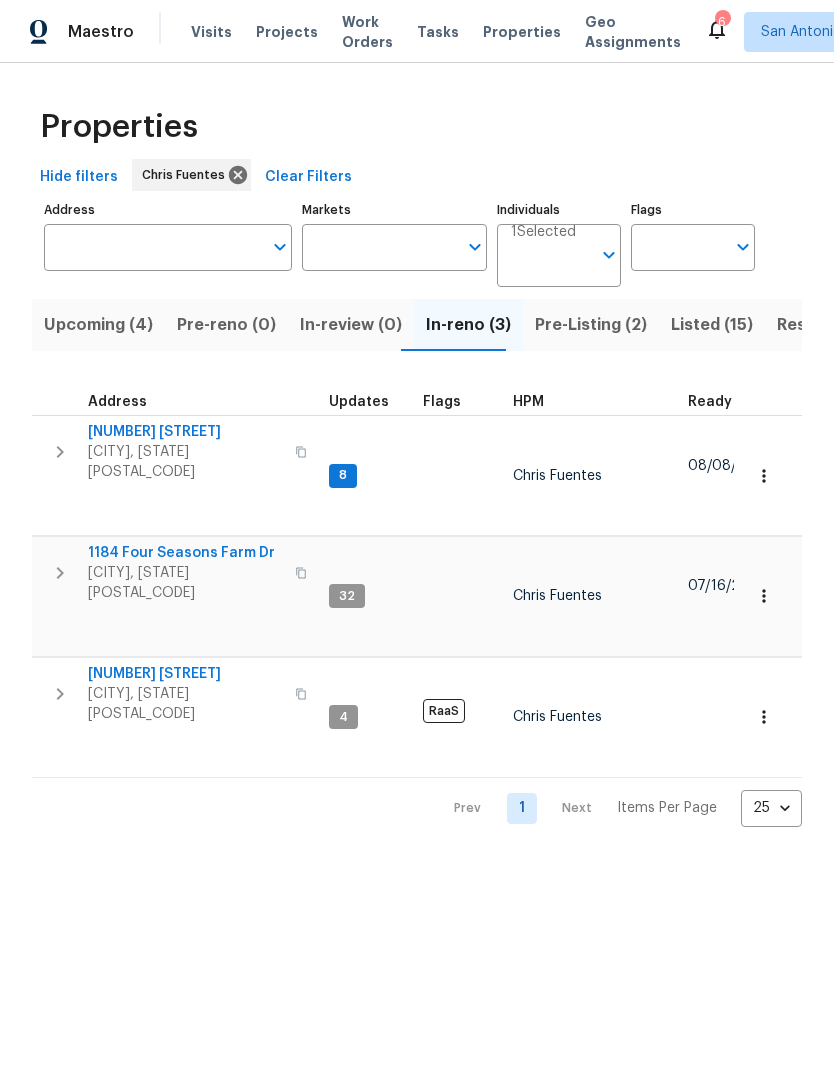 click on "San Antonio, TX 78259" at bounding box center [185, 462] 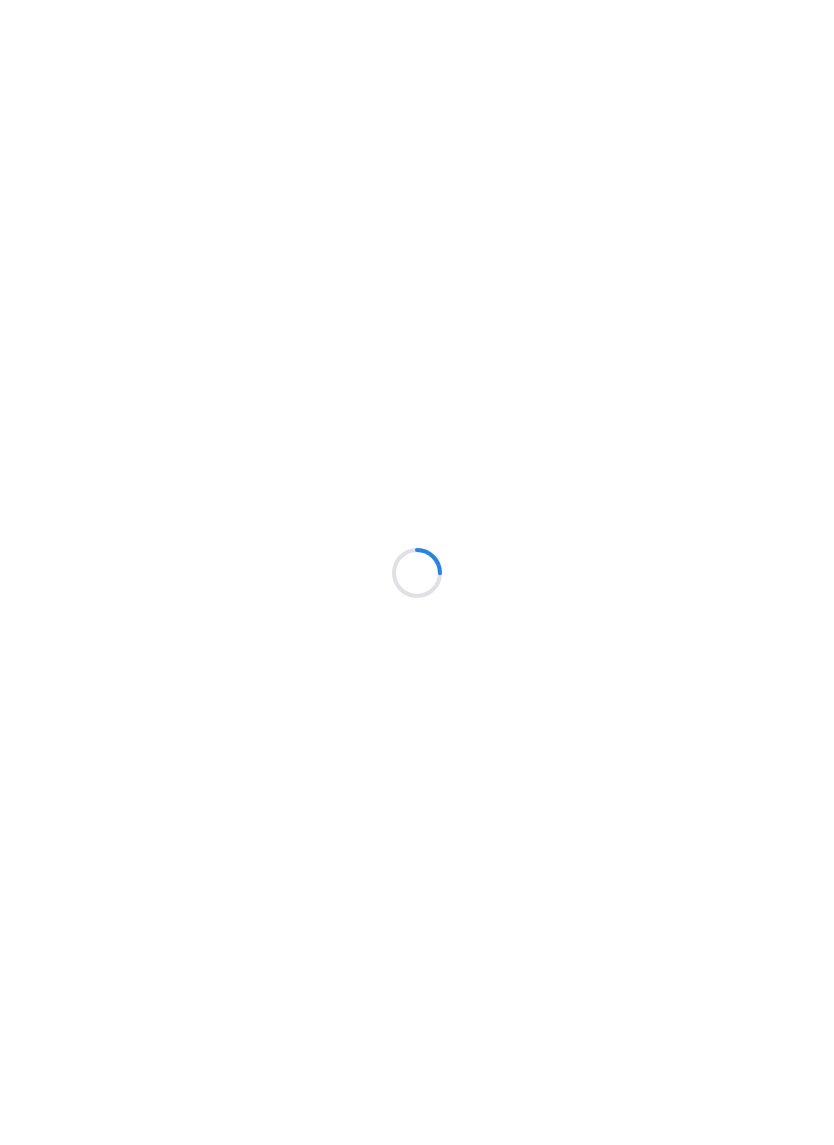 scroll, scrollTop: 0, scrollLeft: 0, axis: both 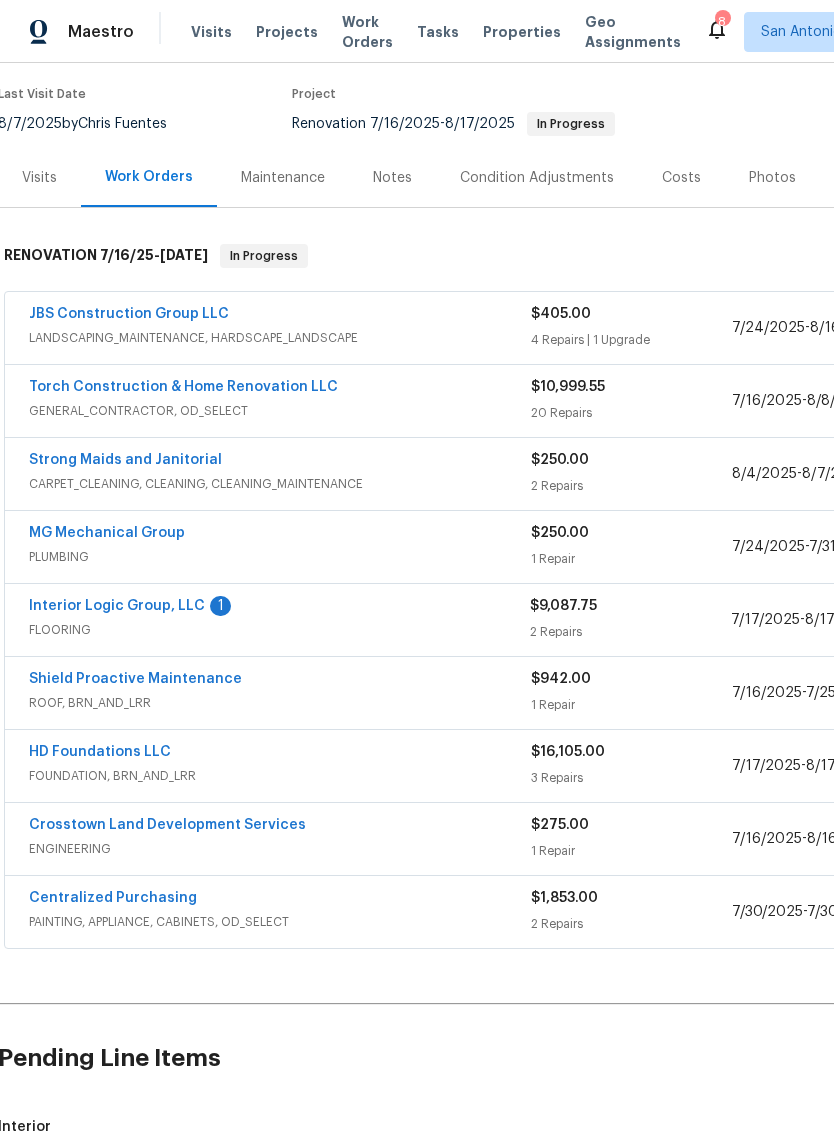 click on "Torch Construction & Home Renovation LLC" at bounding box center [183, 387] 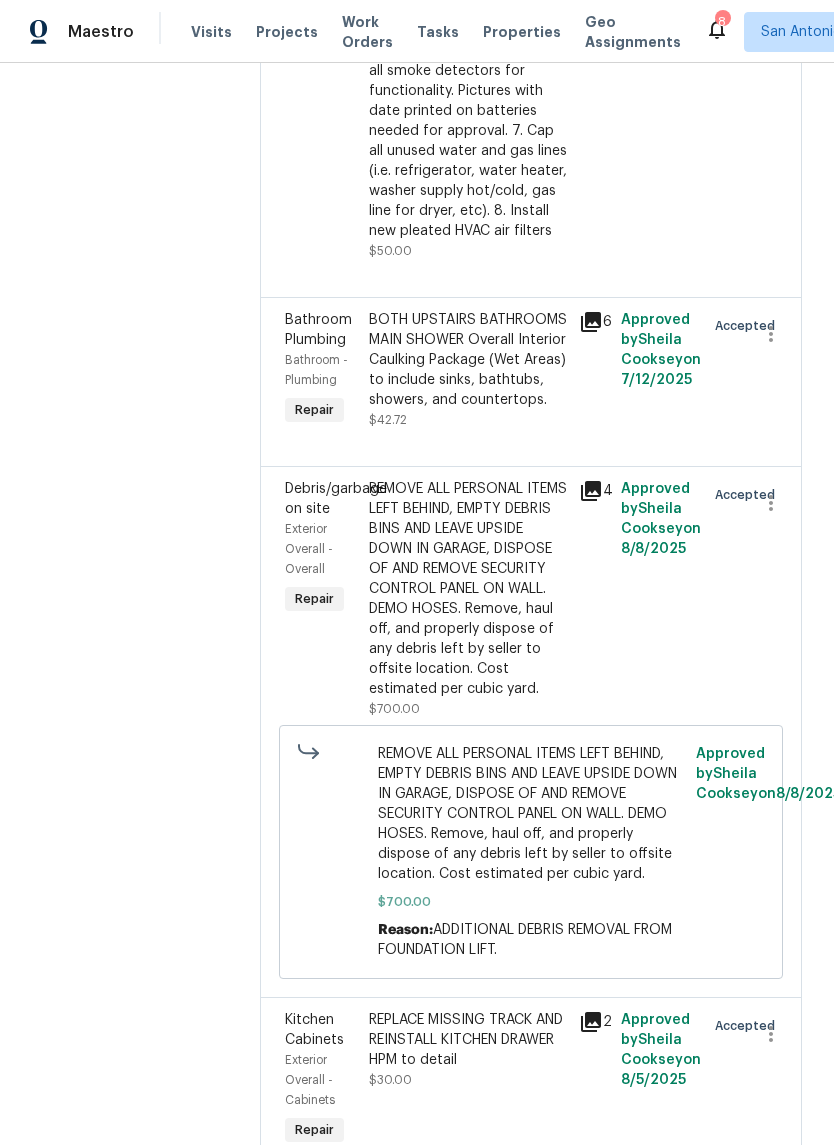 scroll, scrollTop: 2456, scrollLeft: 0, axis: vertical 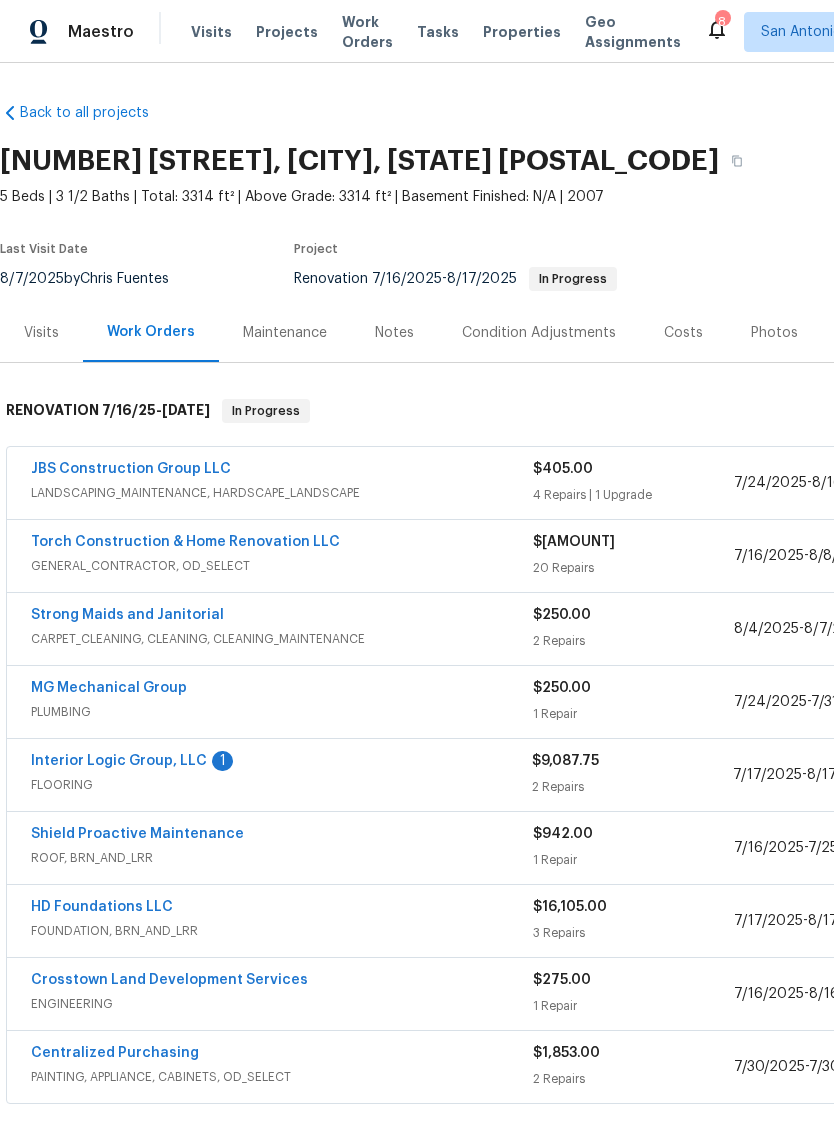 click on "Interior Logic Group, LLC" at bounding box center [119, 761] 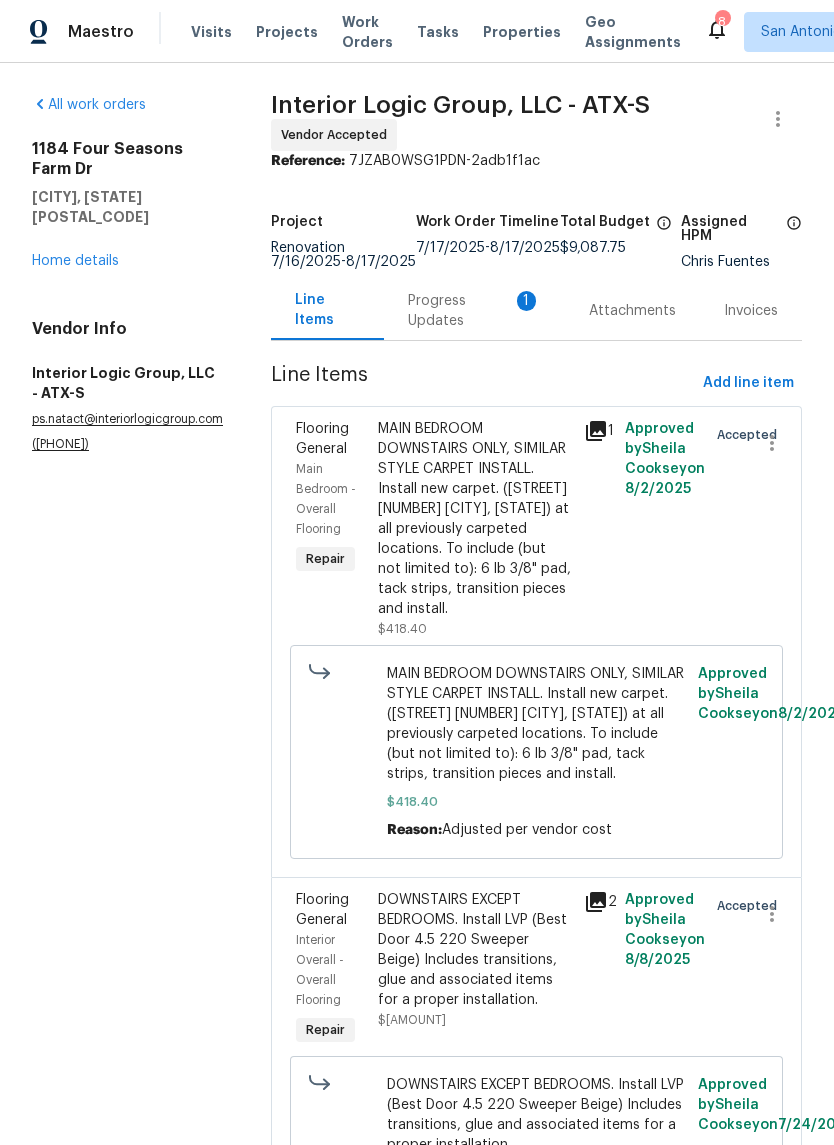 click on "Progress Updates 1" at bounding box center [474, 311] 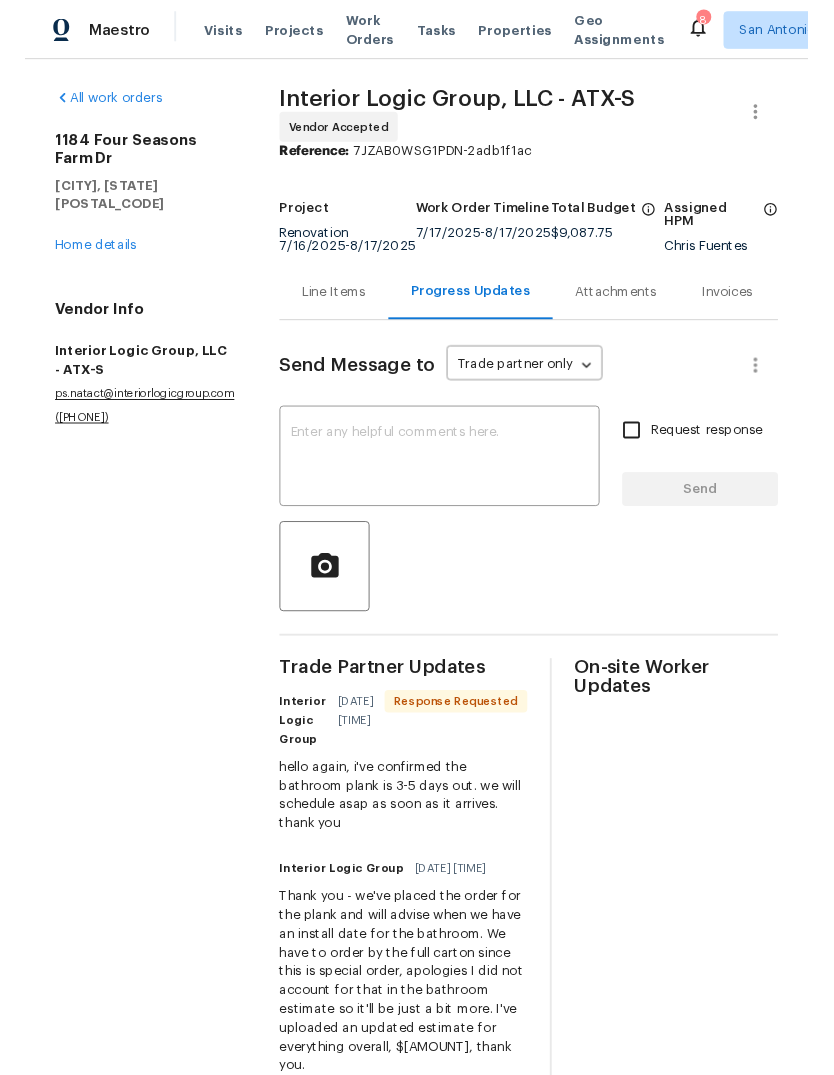 scroll, scrollTop: 0, scrollLeft: 0, axis: both 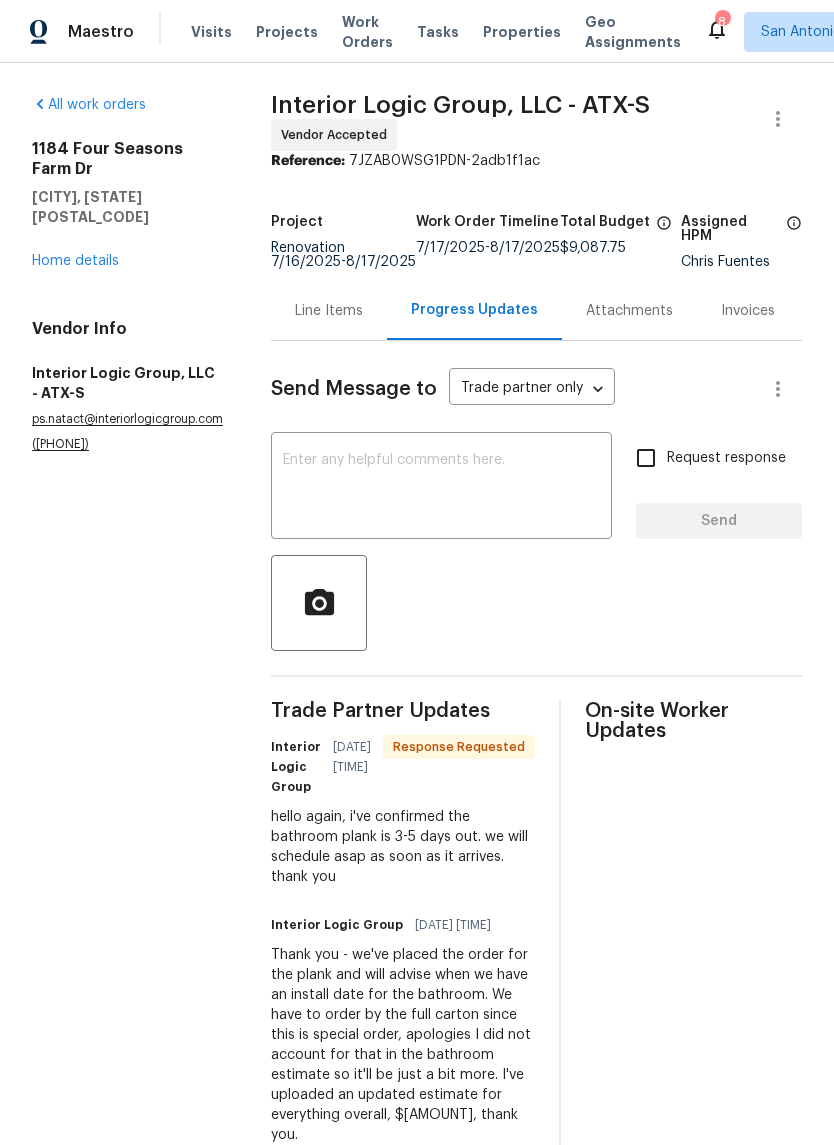 click at bounding box center (441, 488) 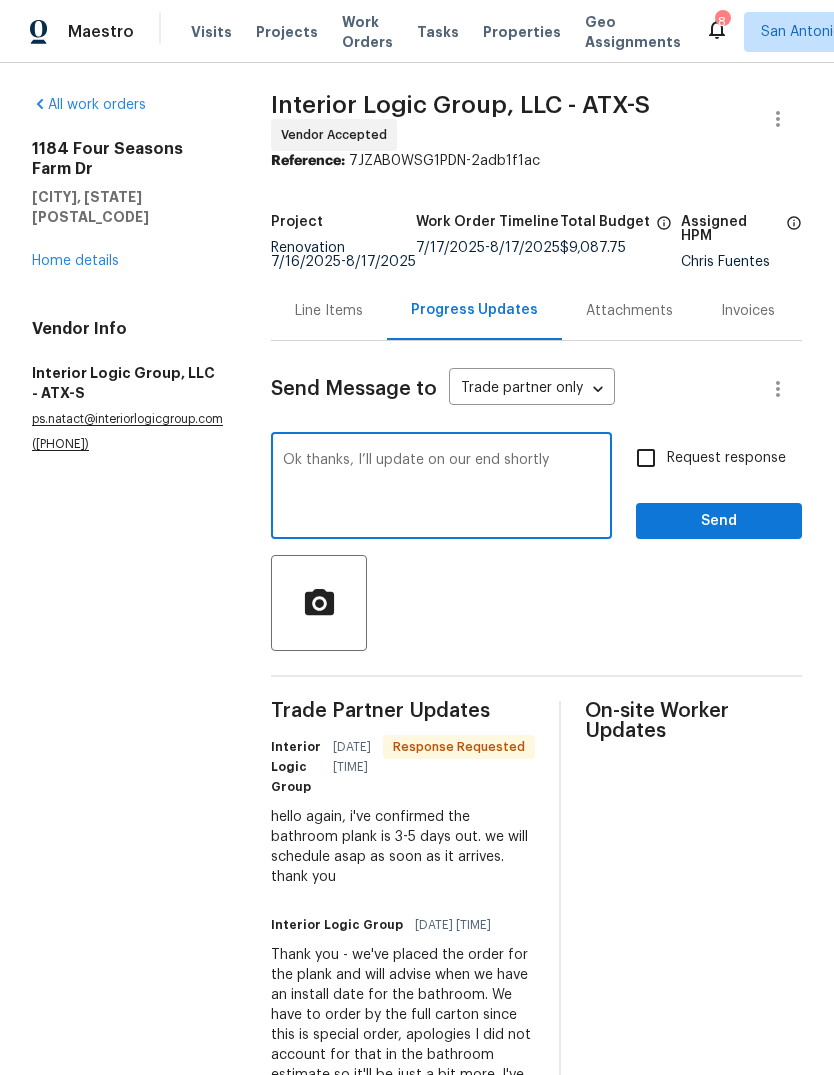 type on "Ok thanks, I’ll update on our end shortly" 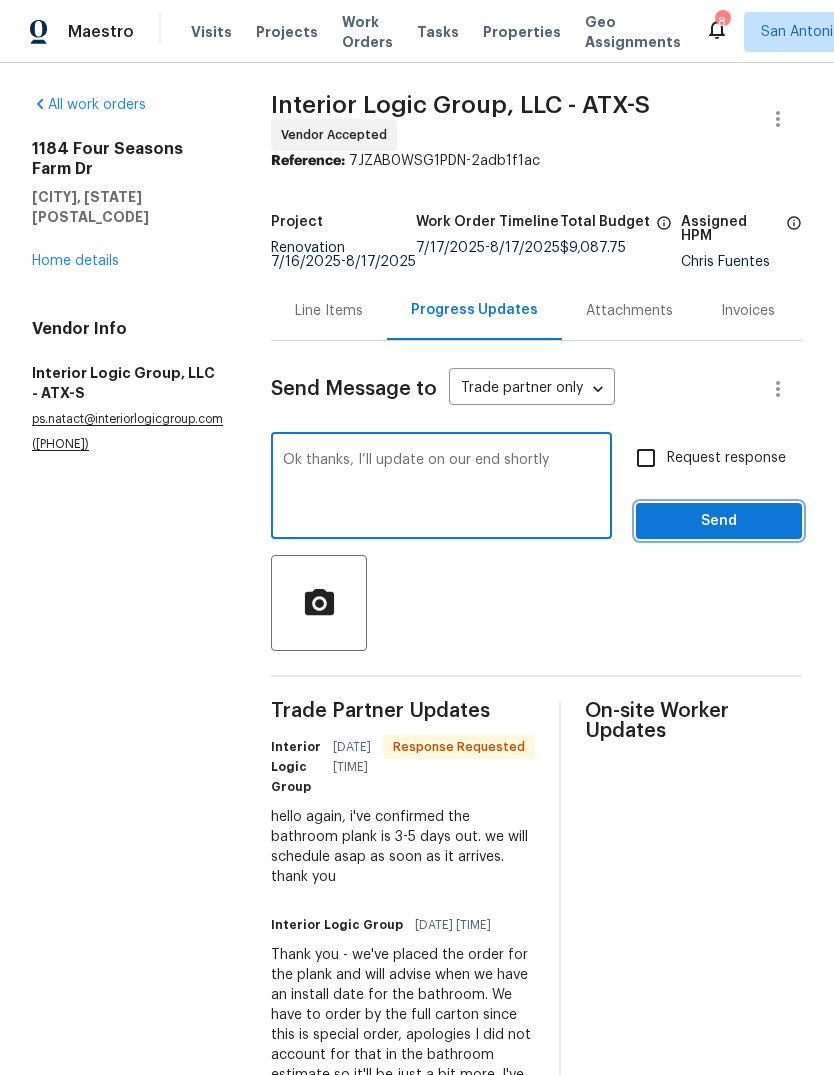 click on "Send" at bounding box center (719, 521) 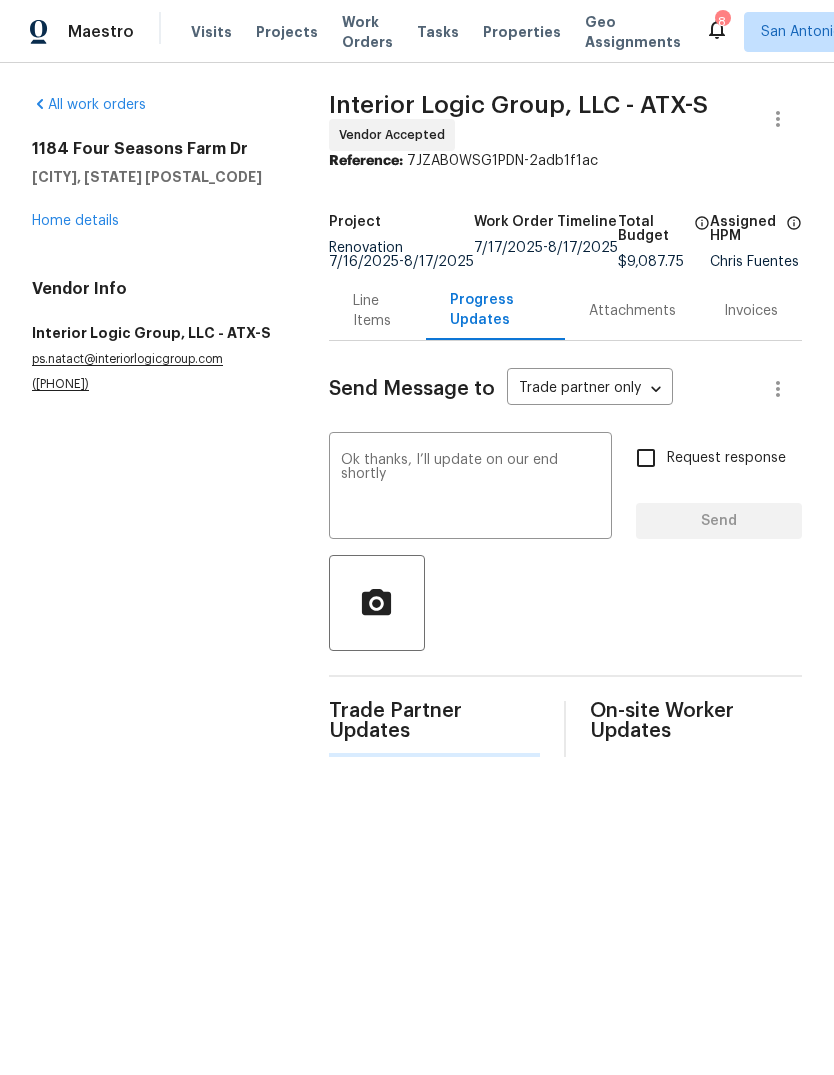 type 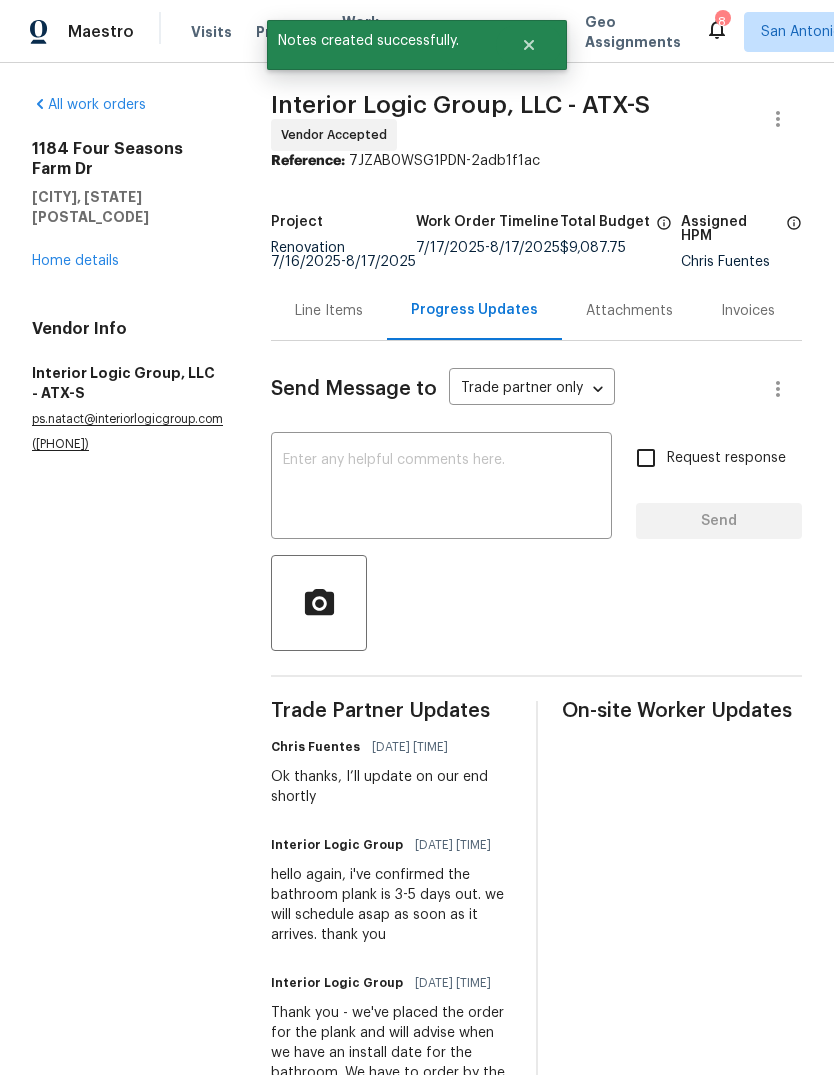 click on "Home details" at bounding box center [75, 261] 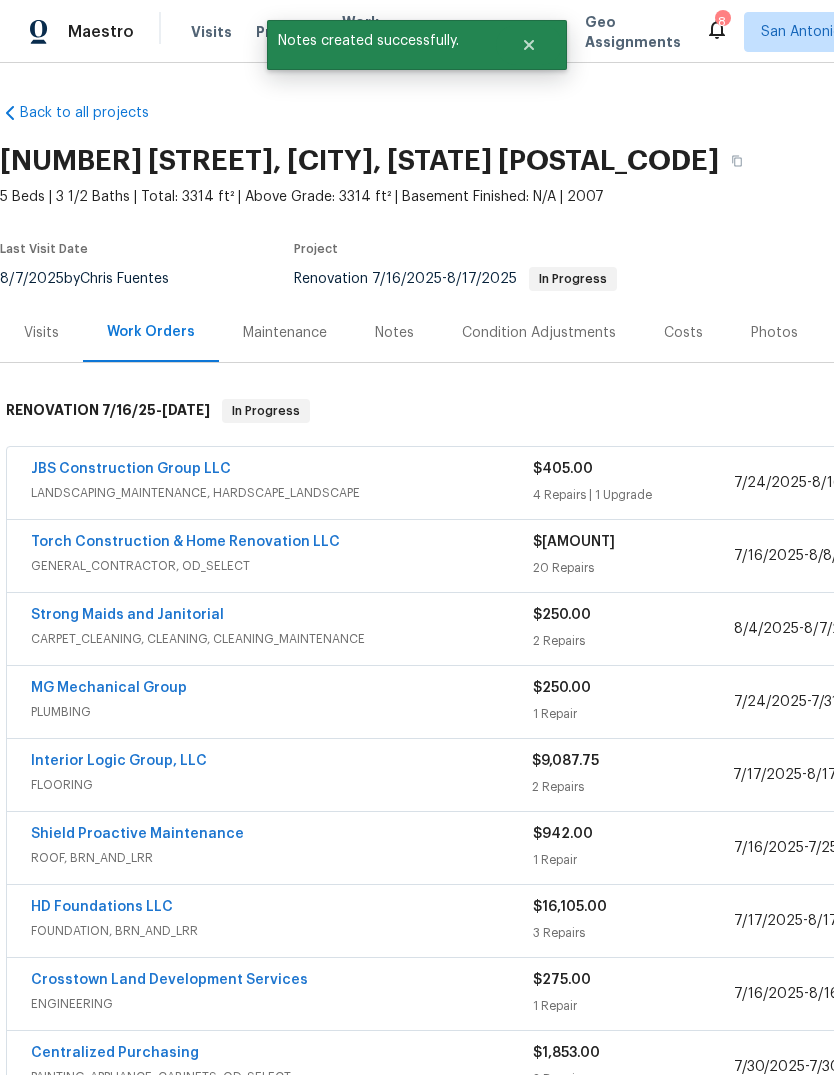 click on "Notes" at bounding box center [394, 332] 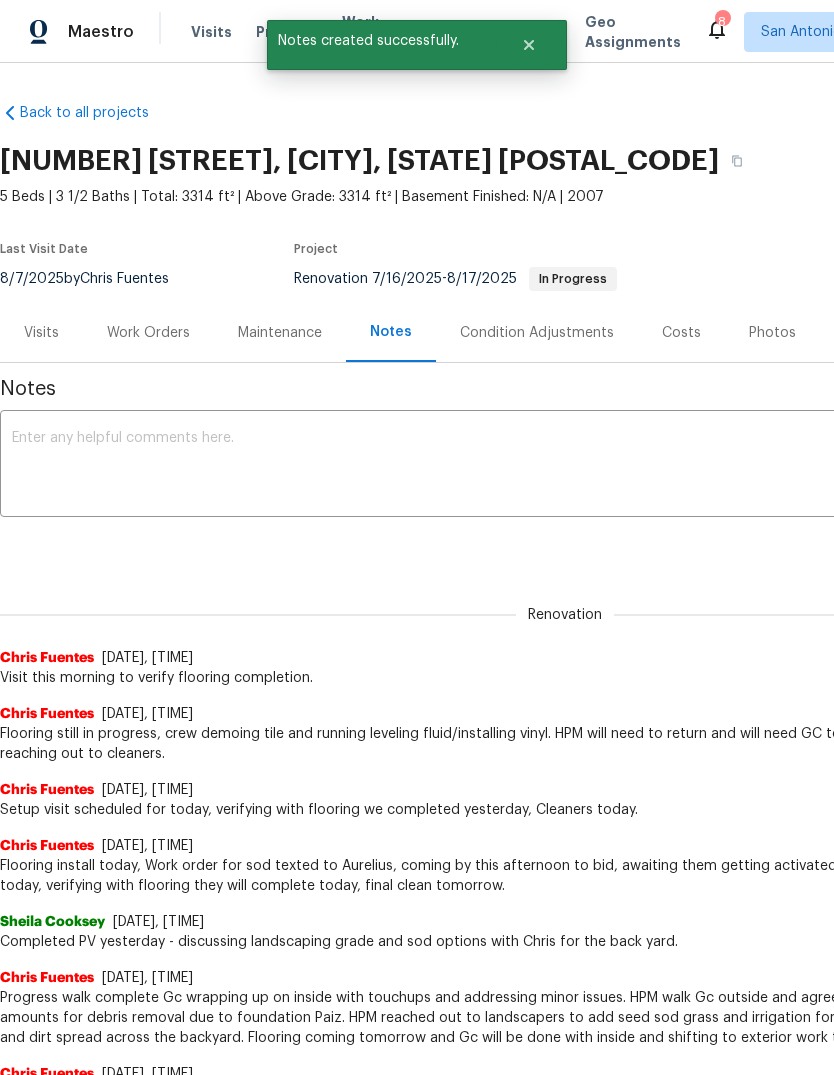 click at bounding box center (565, 466) 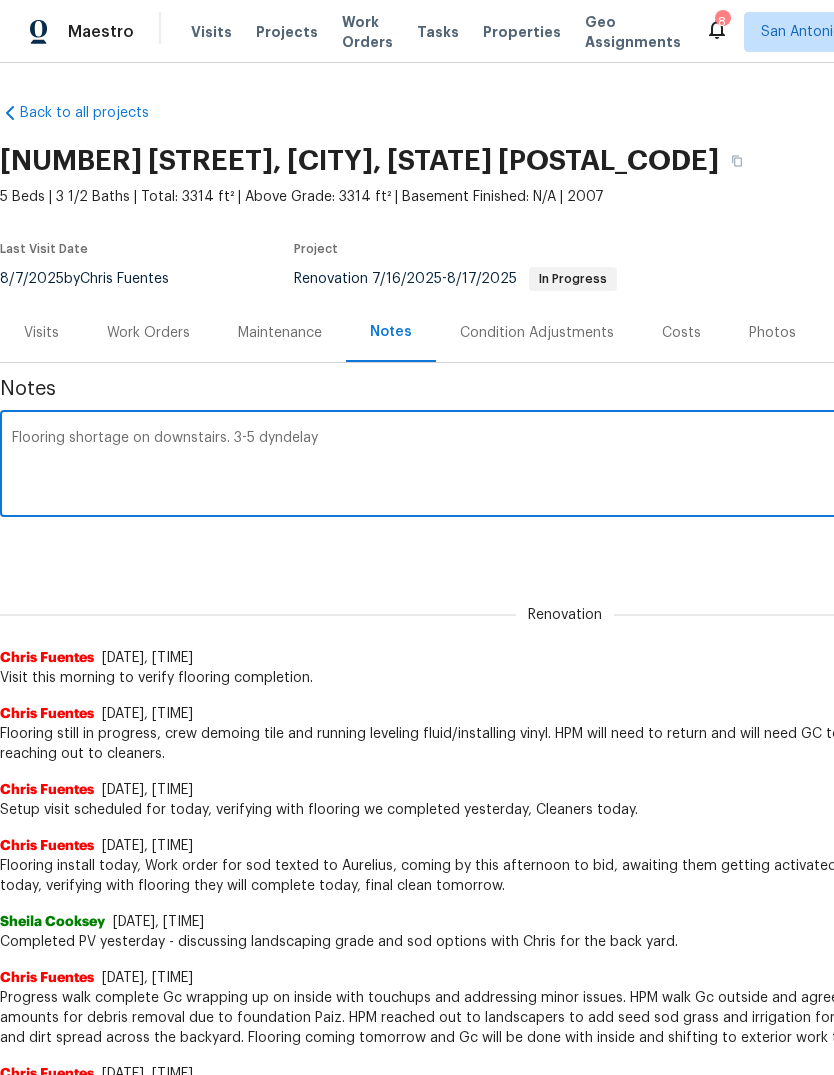 click on "Flooring shortage on downstairs. 3-5 dyndelay" at bounding box center (565, 466) 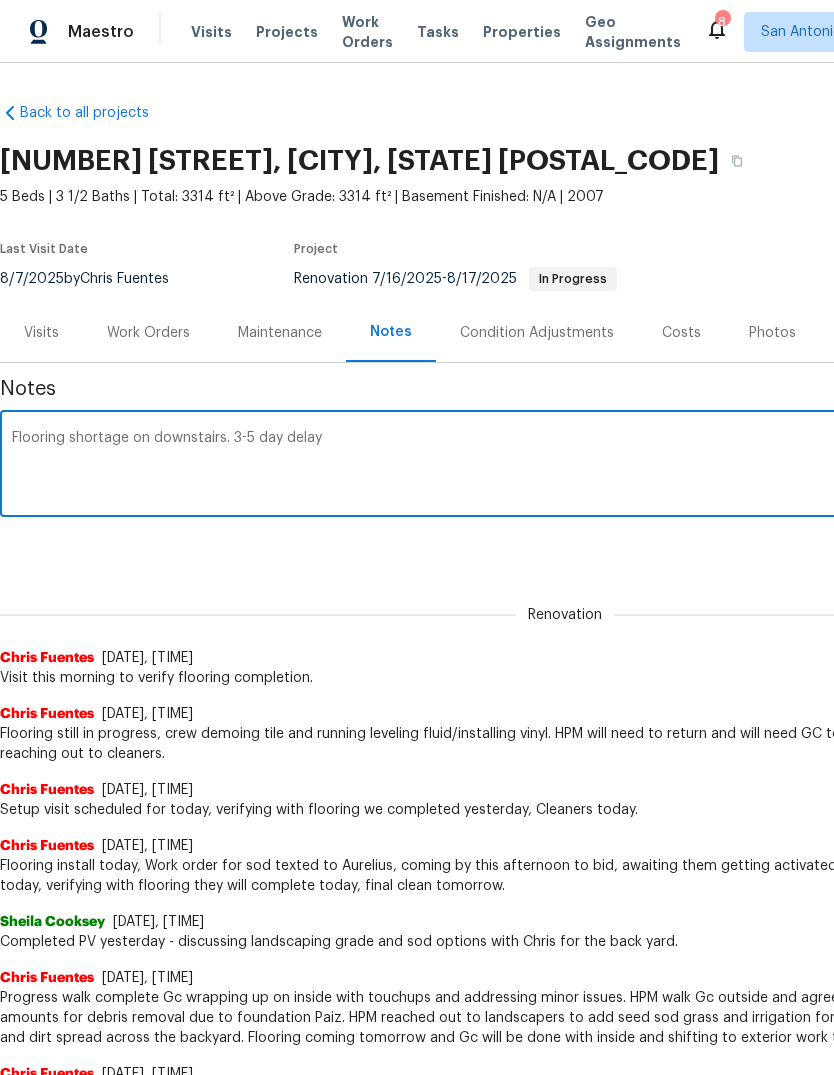 type on "Flooring shortage on downstairs. 3-5 day delay" 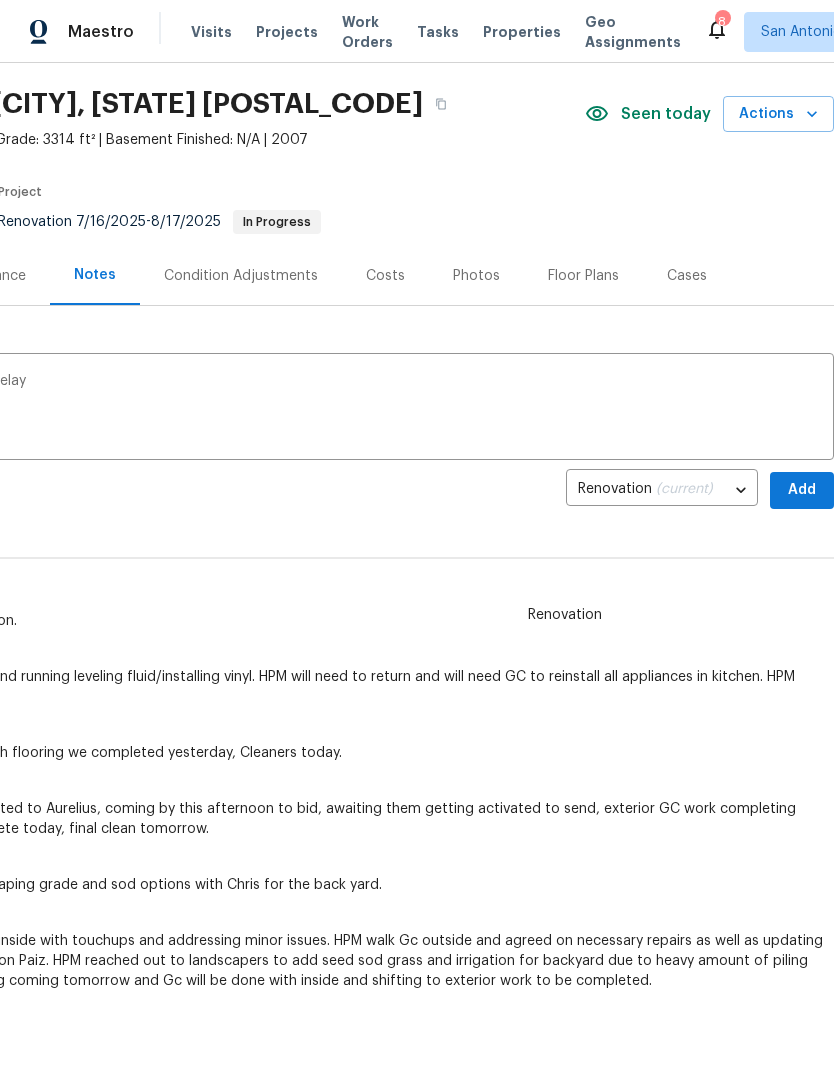 scroll, scrollTop: 57, scrollLeft: 296, axis: both 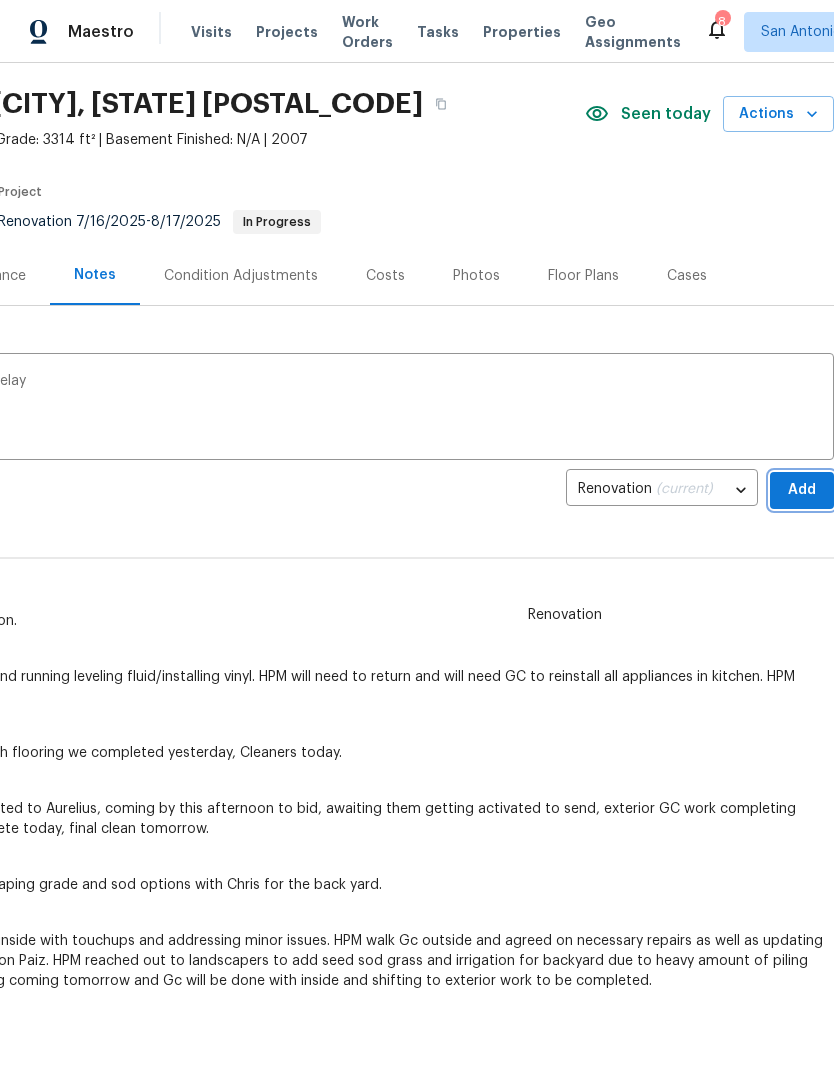 click on "Add" at bounding box center (802, 490) 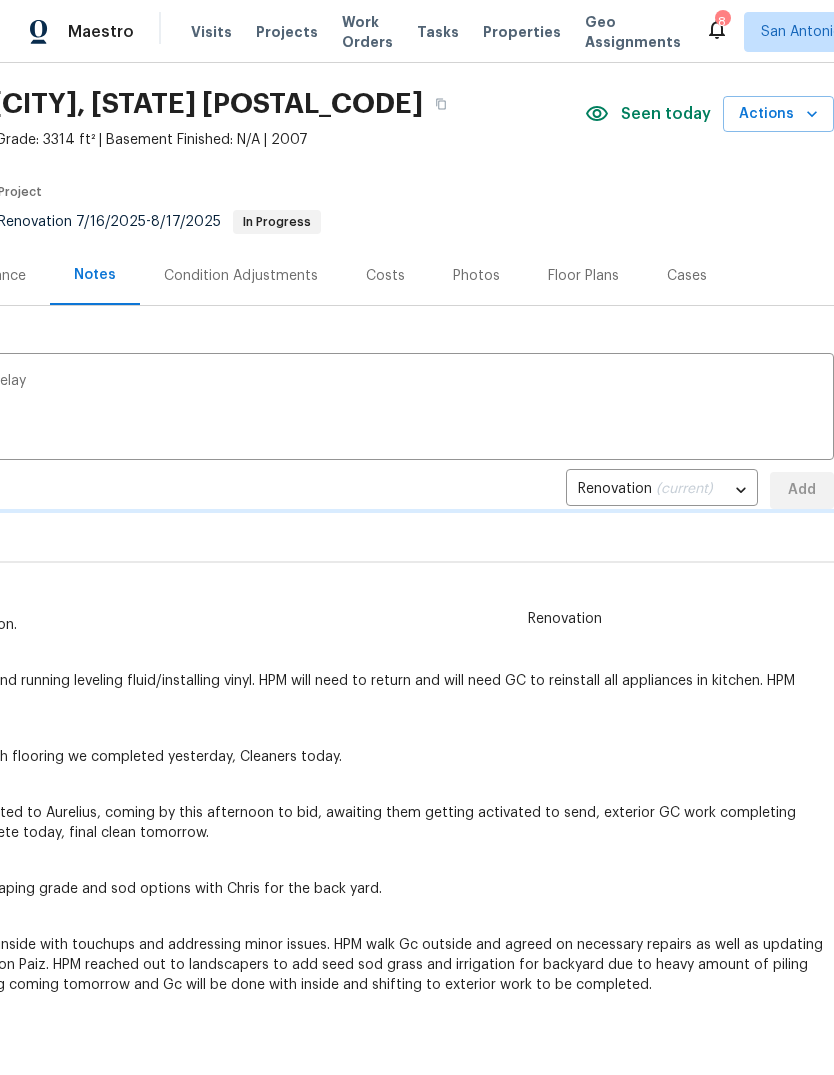 type 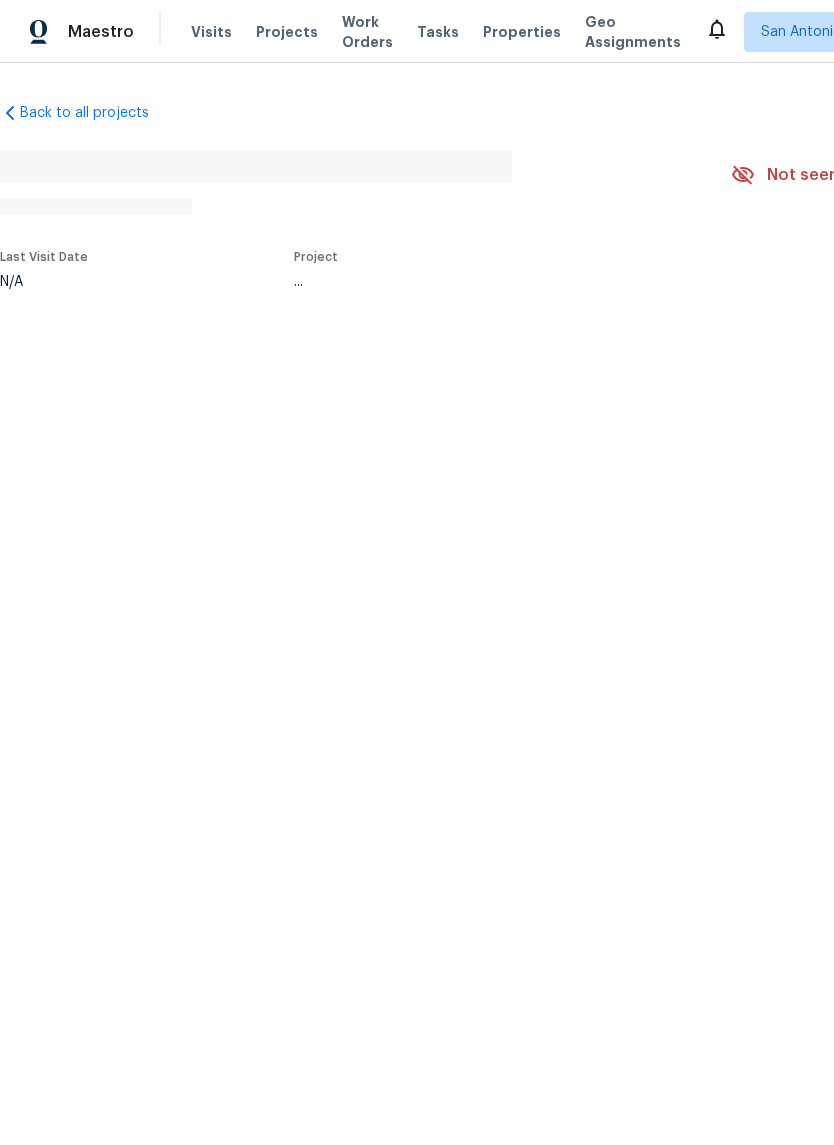 scroll, scrollTop: 0, scrollLeft: 0, axis: both 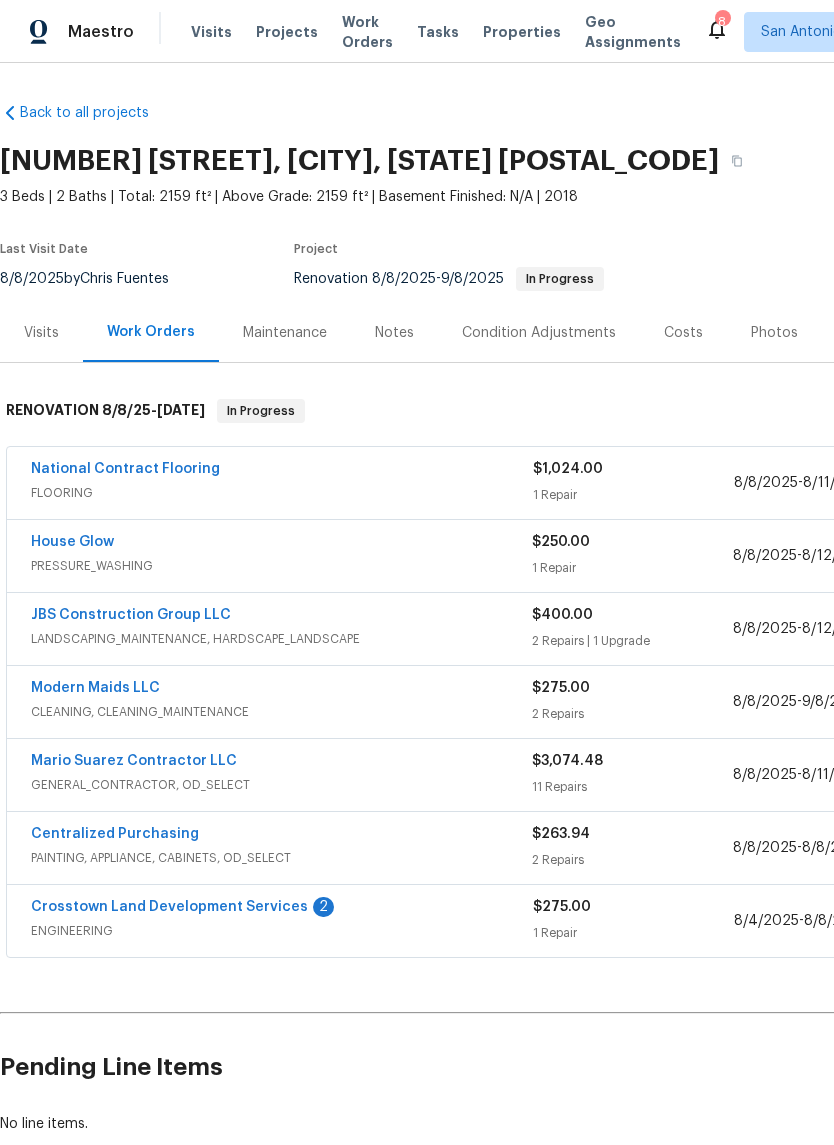 click on "Crosstown Land Development Services" at bounding box center [169, 907] 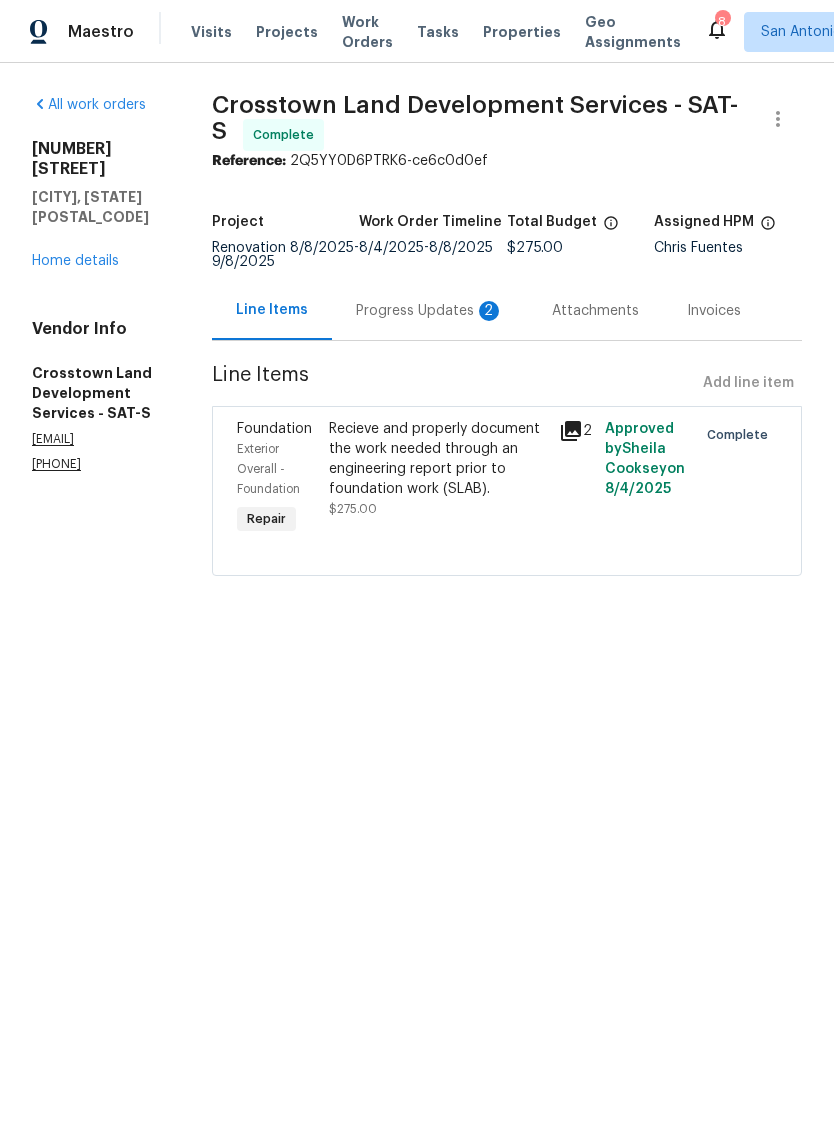 click on "Progress Updates 2" at bounding box center [430, 311] 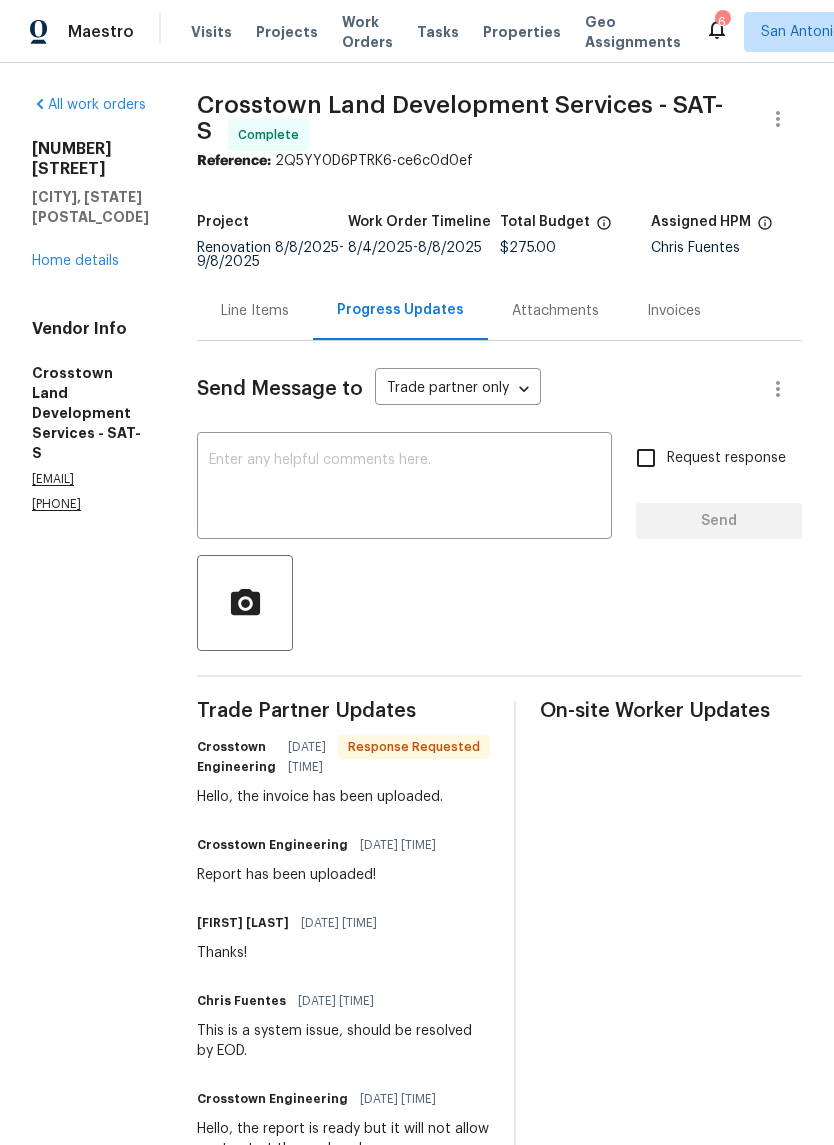 click on "Line Items" at bounding box center [255, 311] 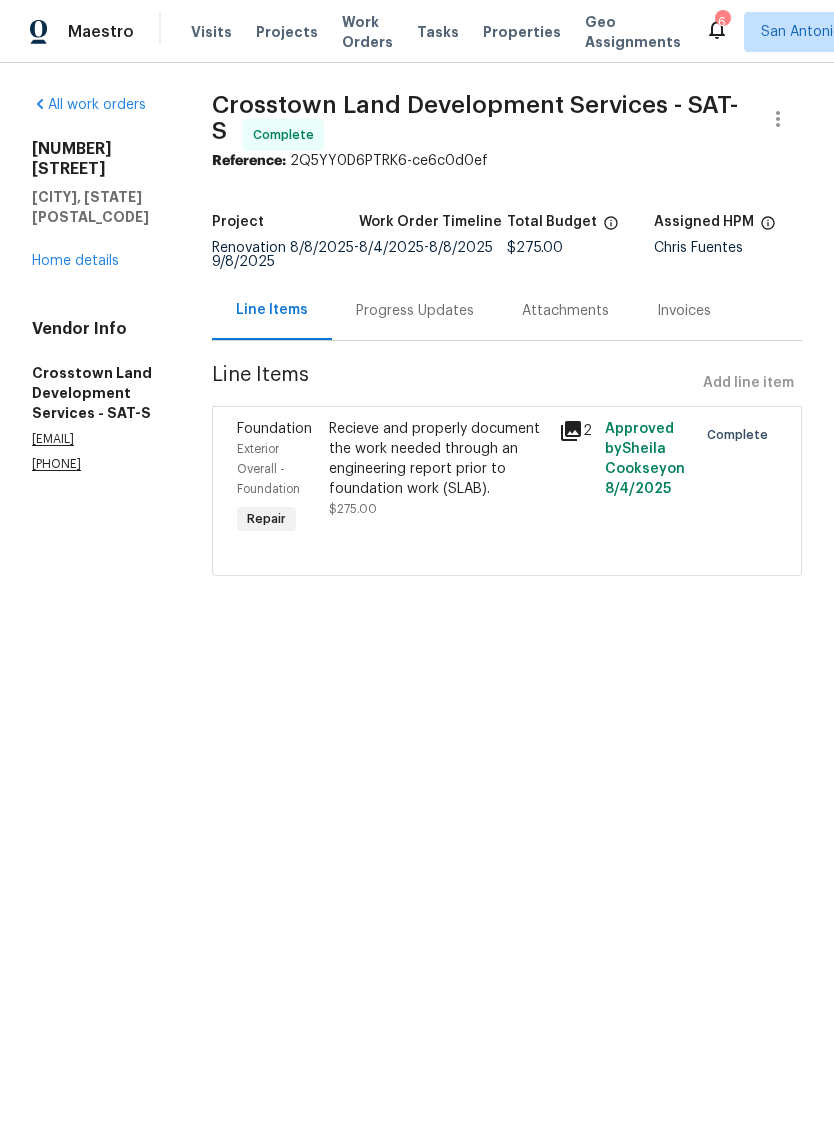 click on "Progress Updates" at bounding box center [415, 311] 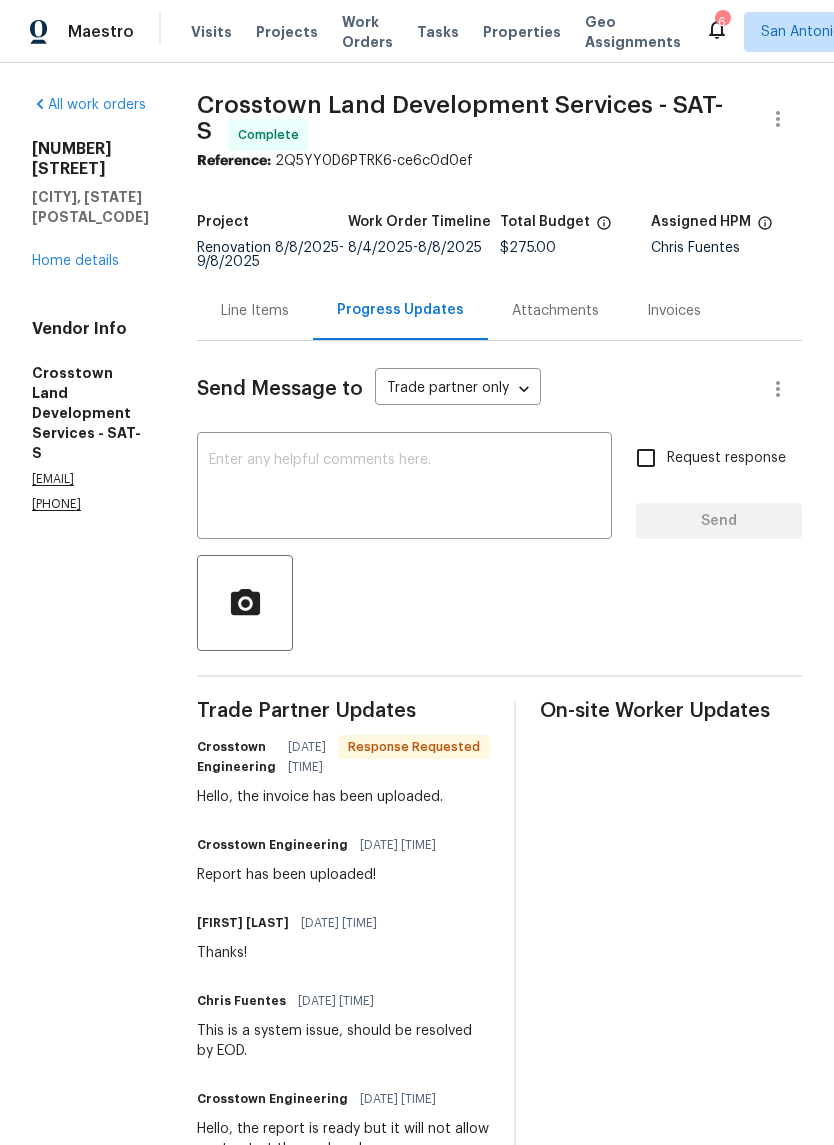 click on "Home details" at bounding box center (75, 261) 